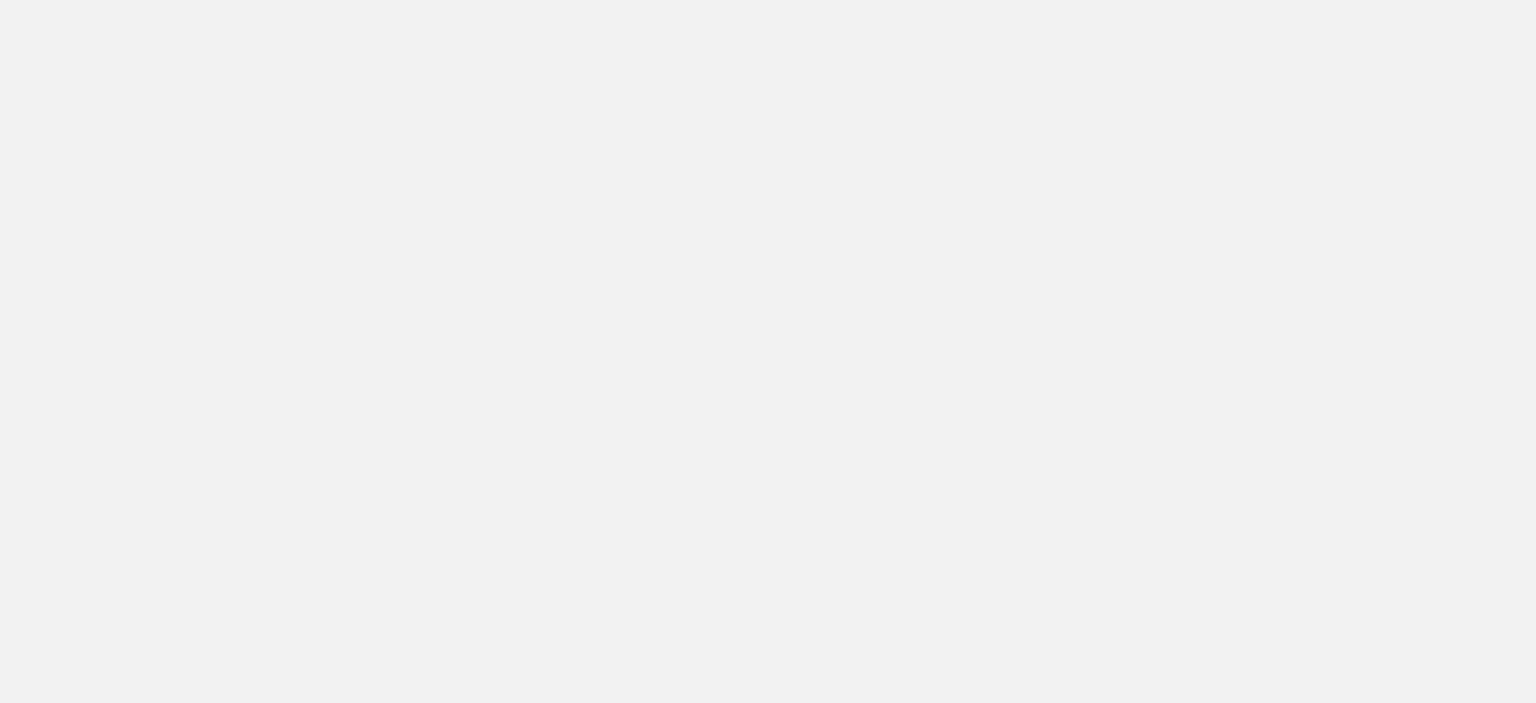 scroll, scrollTop: 0, scrollLeft: 0, axis: both 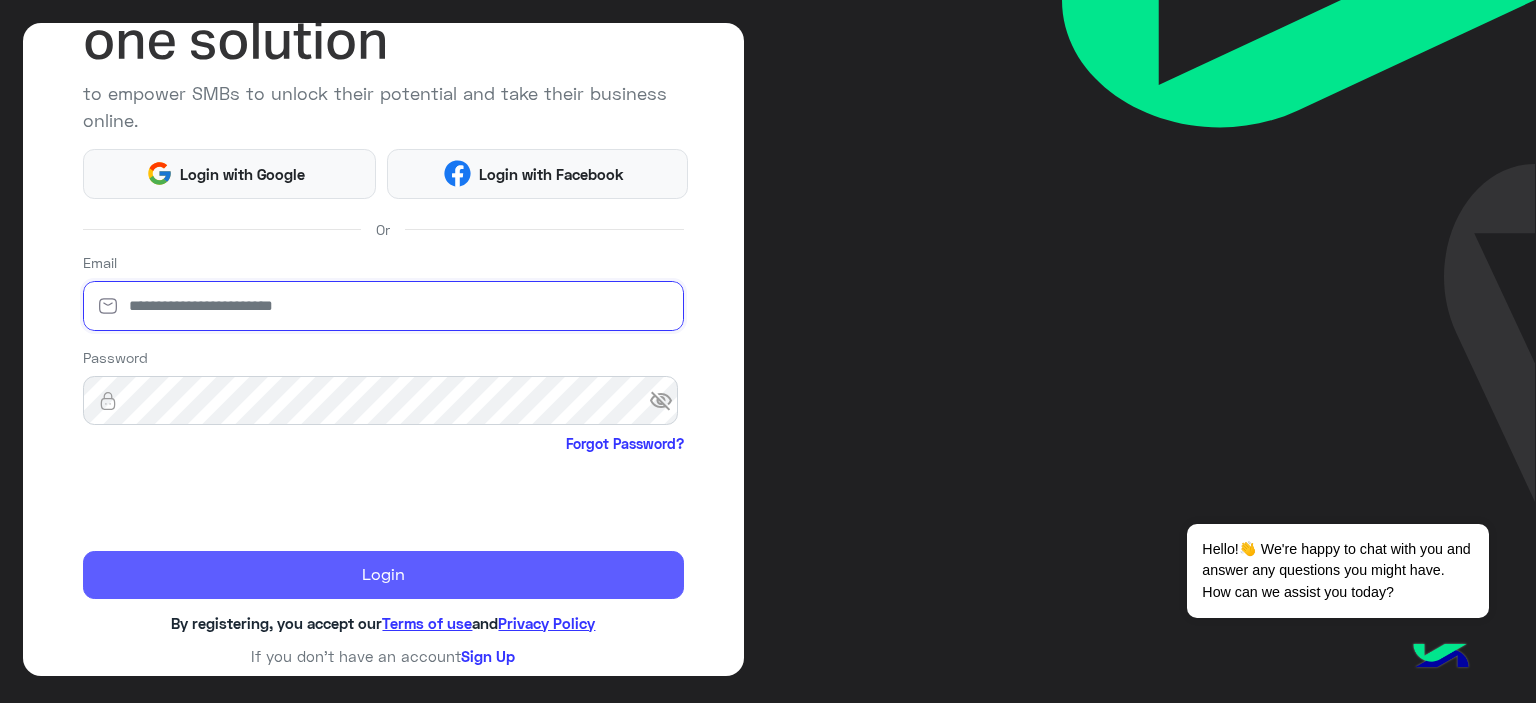 type on "**********" 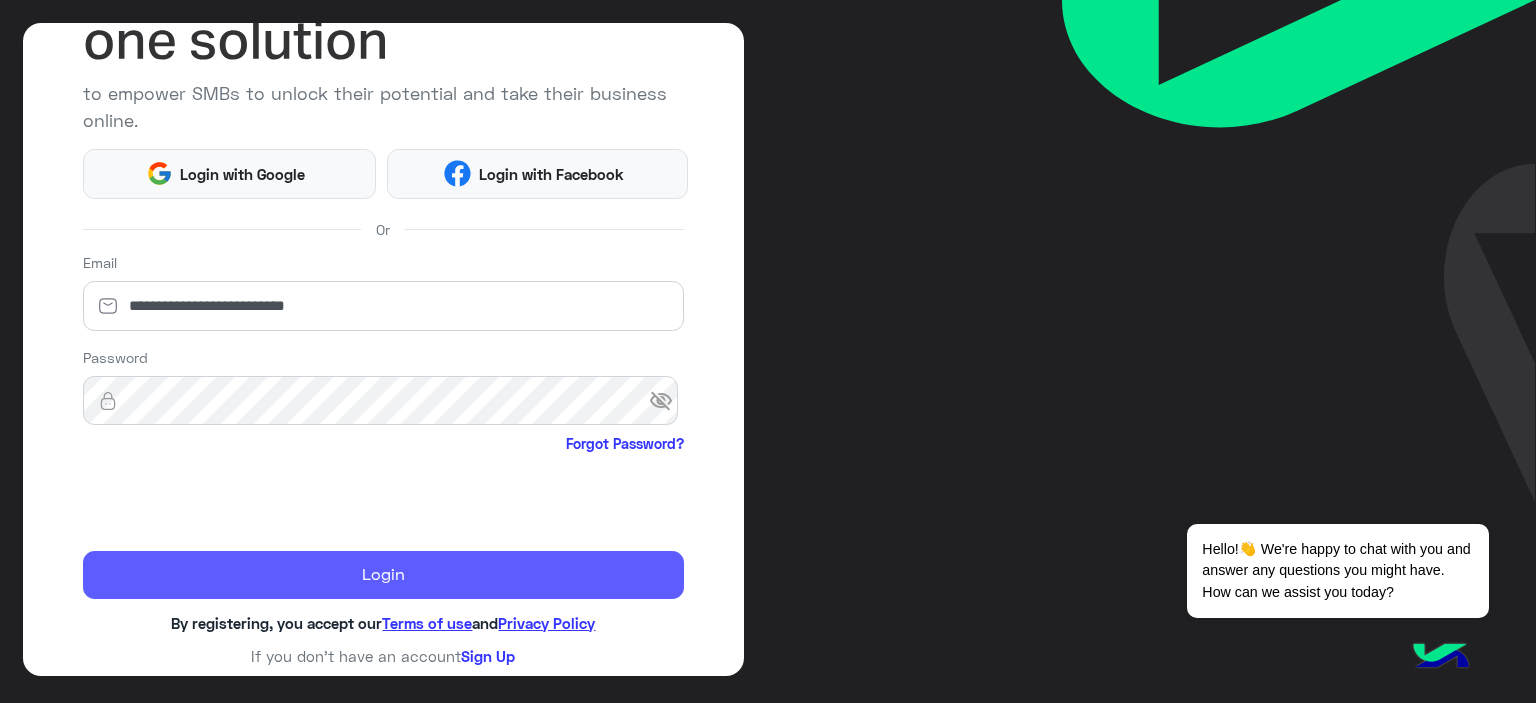 click on "Login" 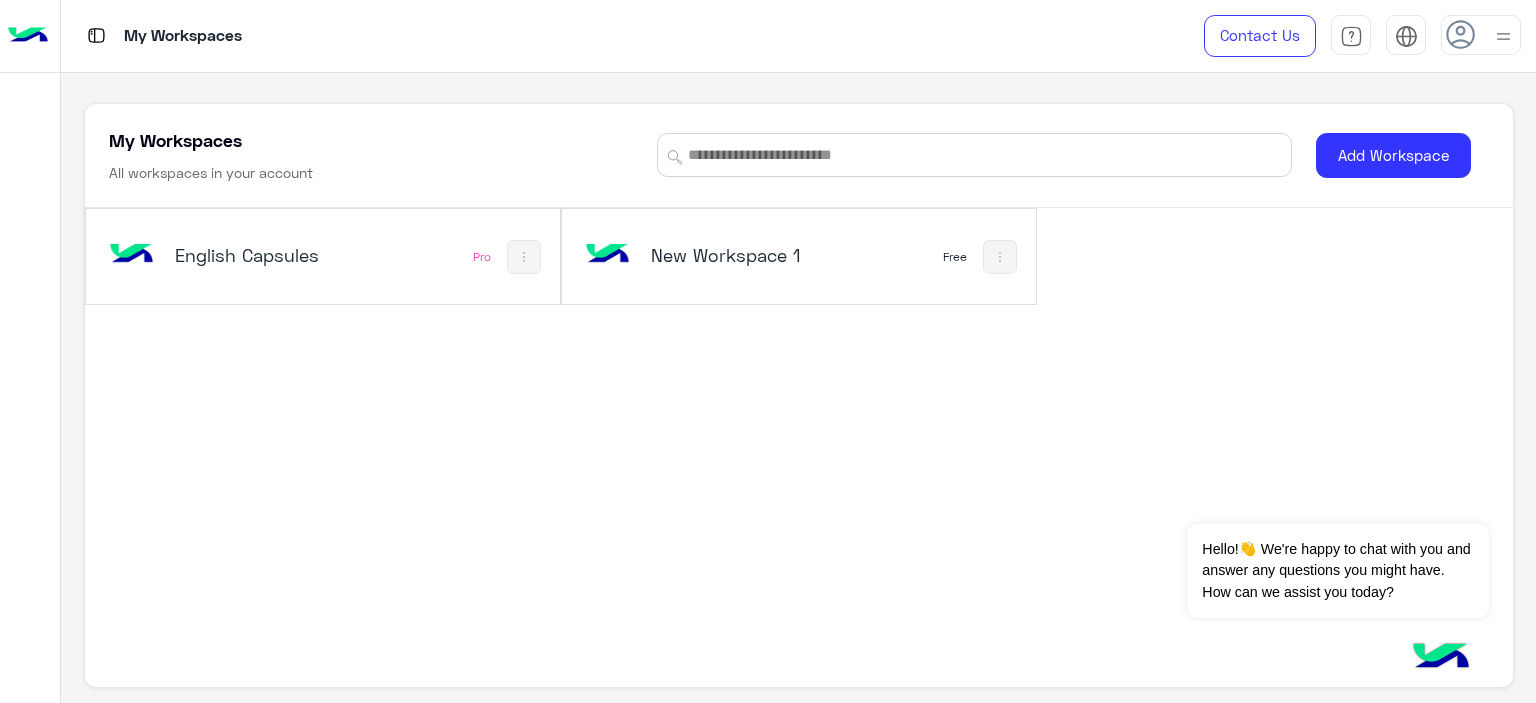 click on "English Capsules   Pro" at bounding box center (323, 256) 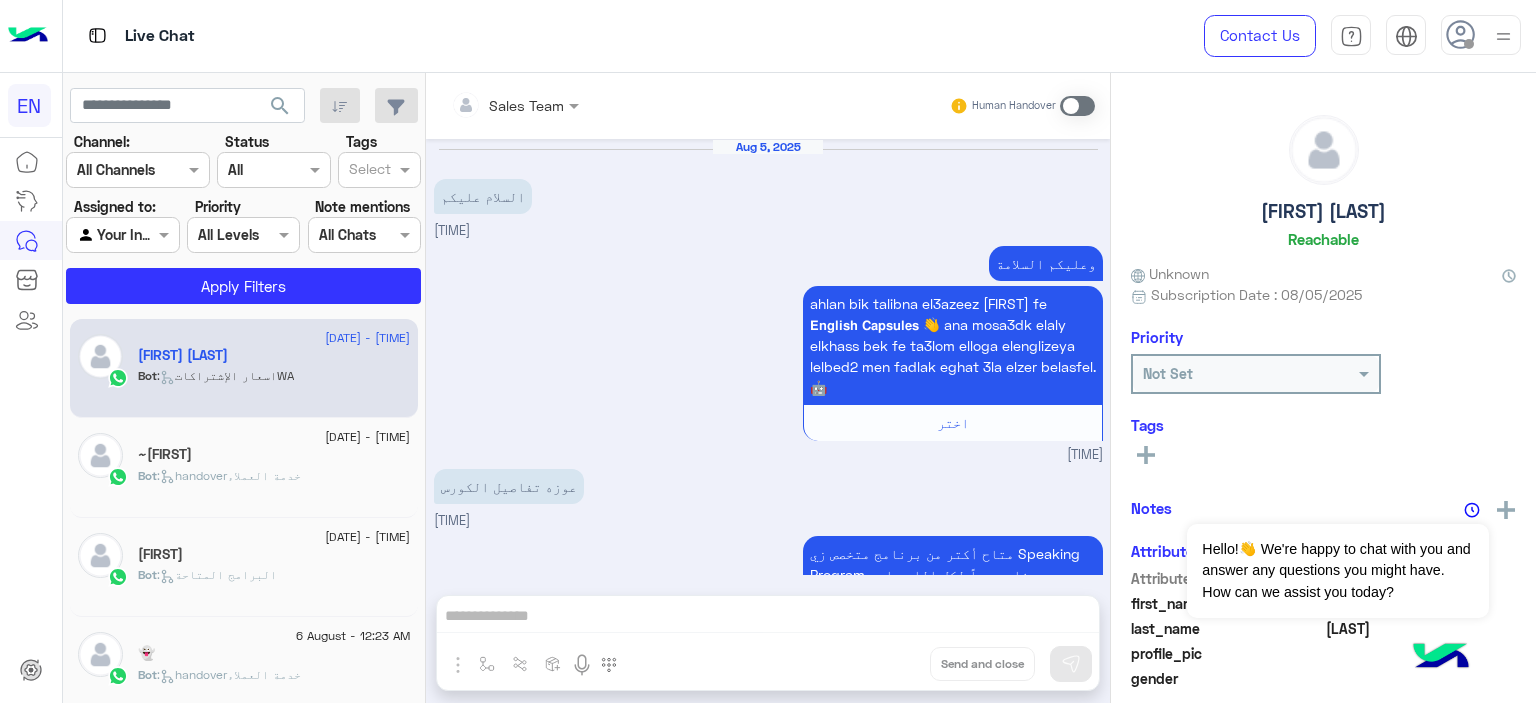 scroll, scrollTop: 2949, scrollLeft: 0, axis: vertical 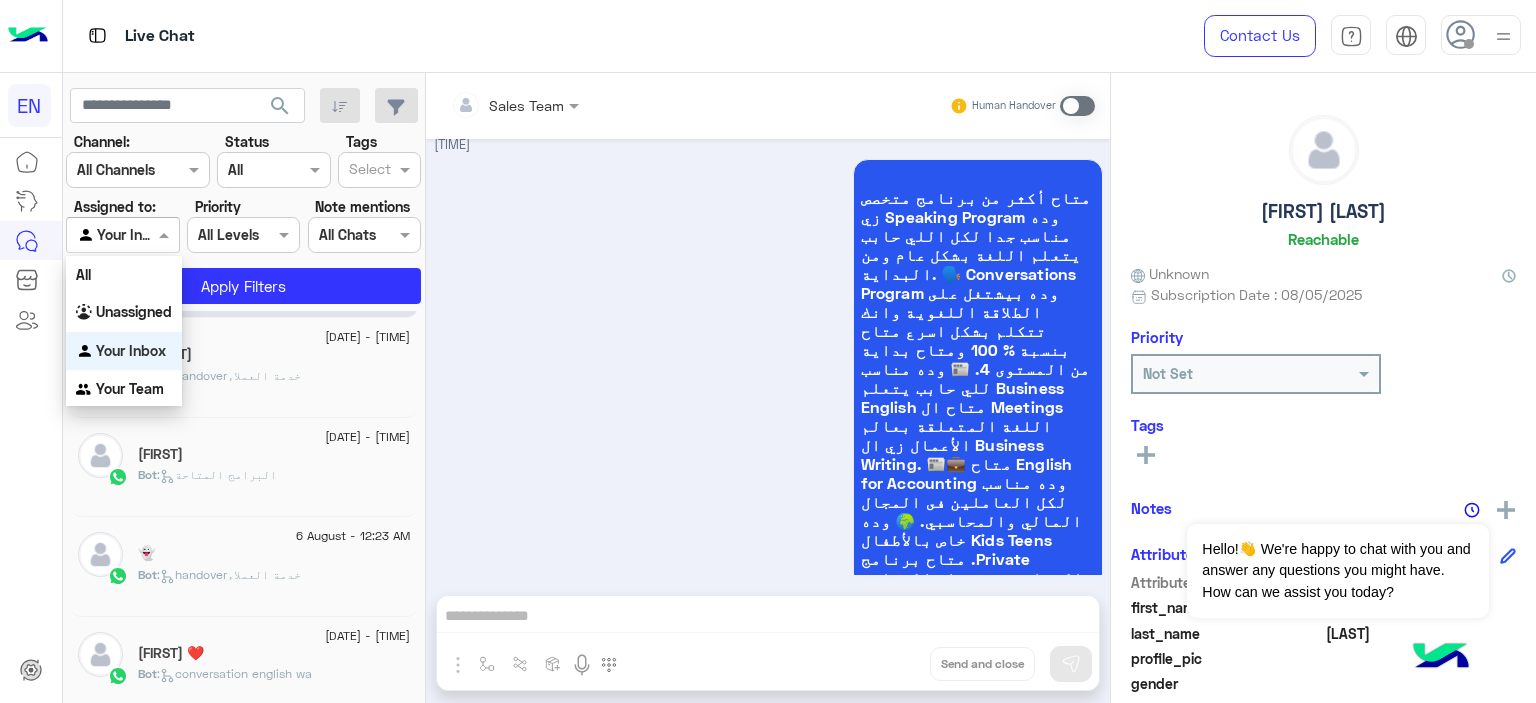 click at bounding box center (100, 235) 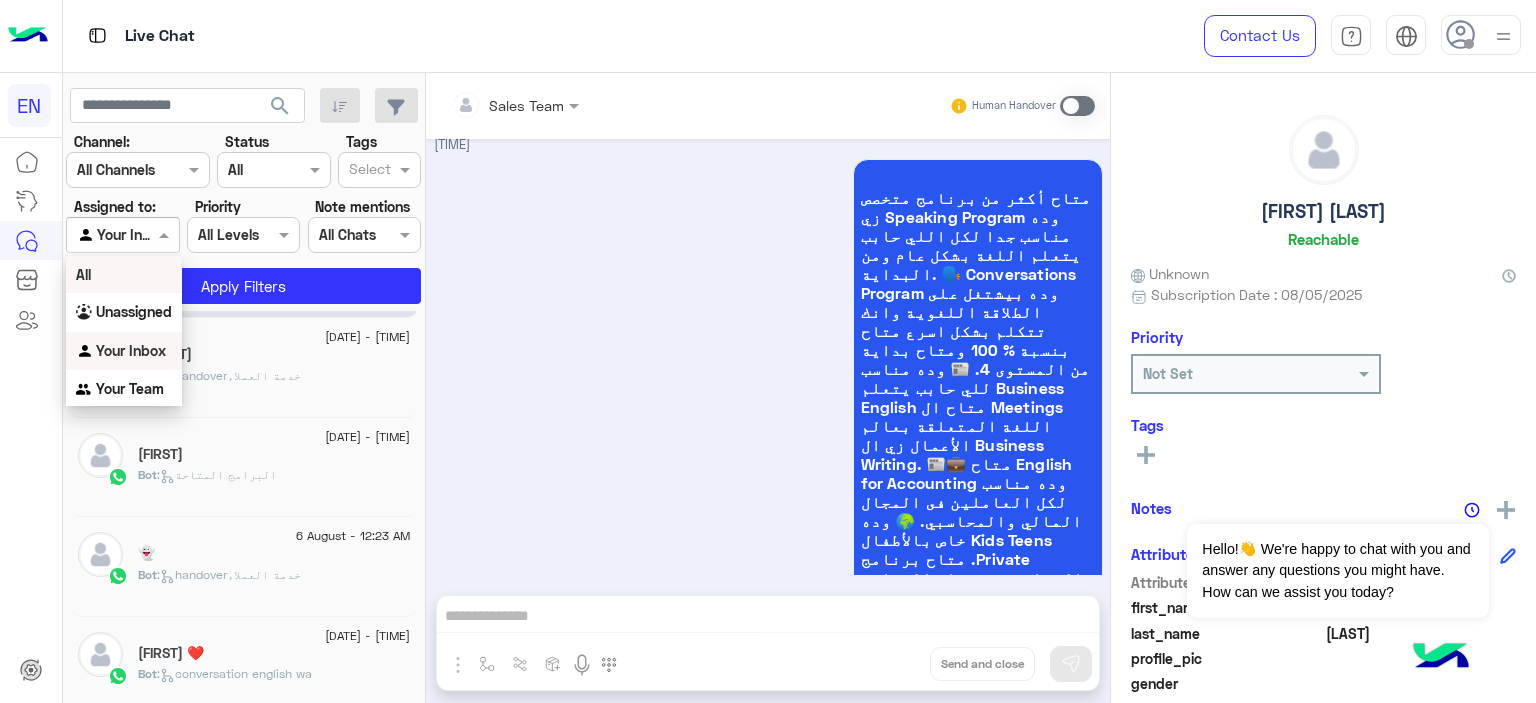 click on "All" at bounding box center (124, 274) 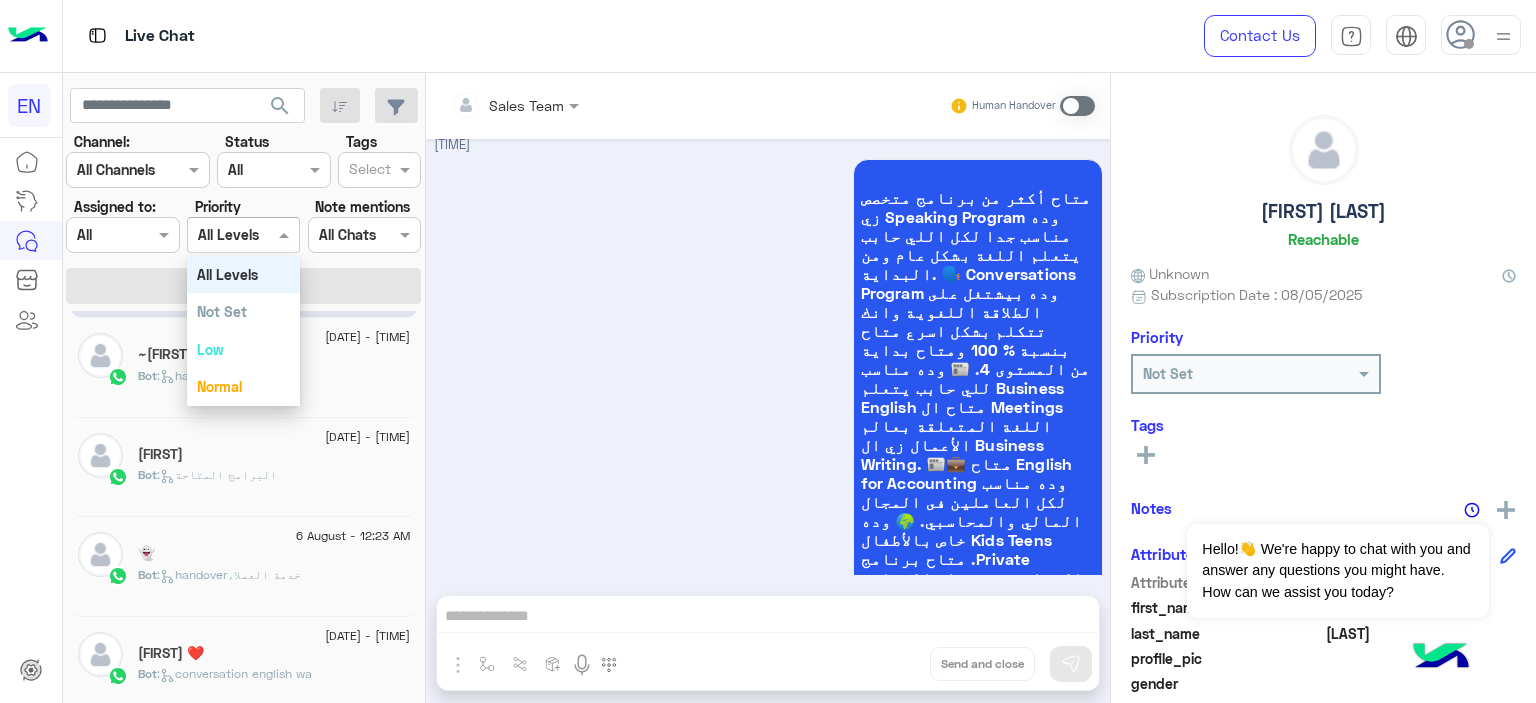click at bounding box center [286, 234] 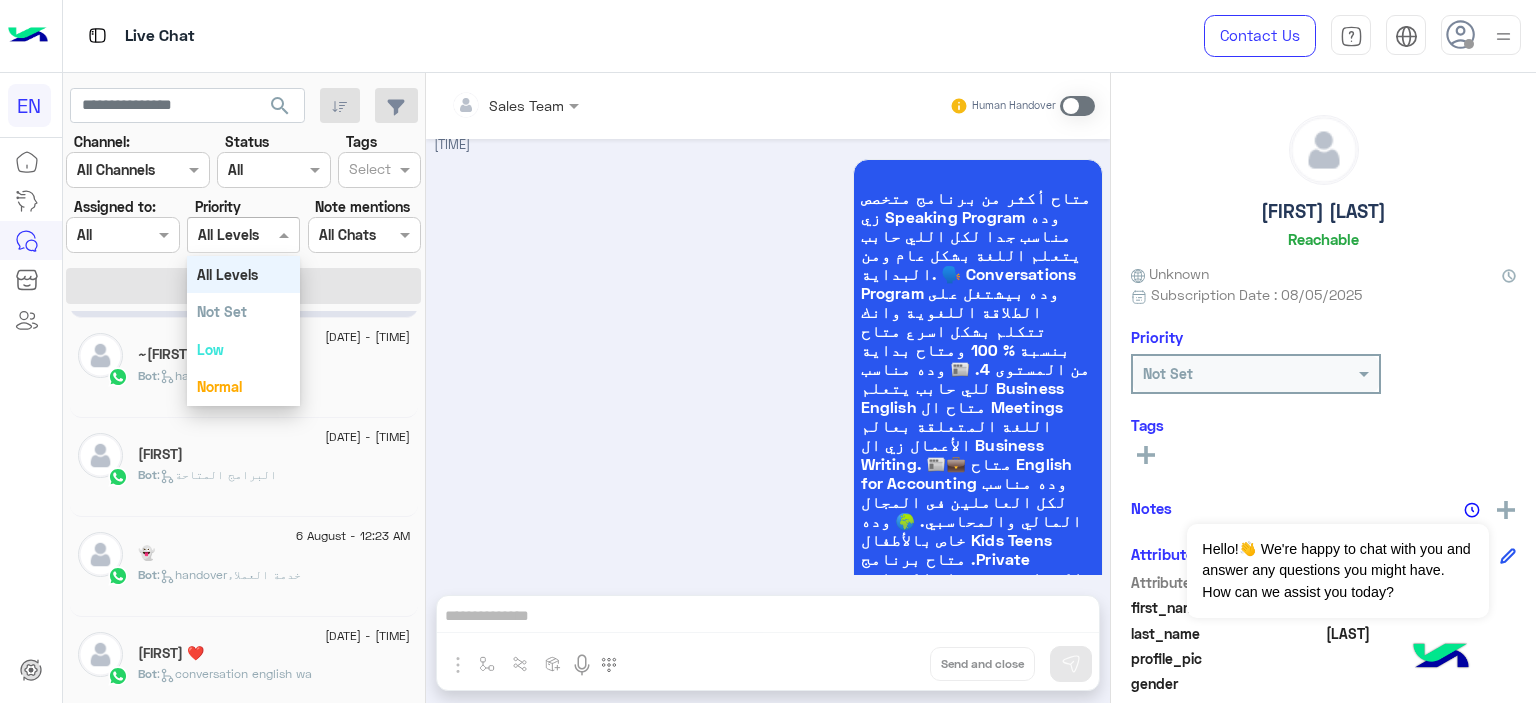 click on "Channel: Channel All Channels Status Channel All Tags Select Assigned to: Agent Filter All Priority All Levels All Levels Note mentions Select All Chats Apply Filters" 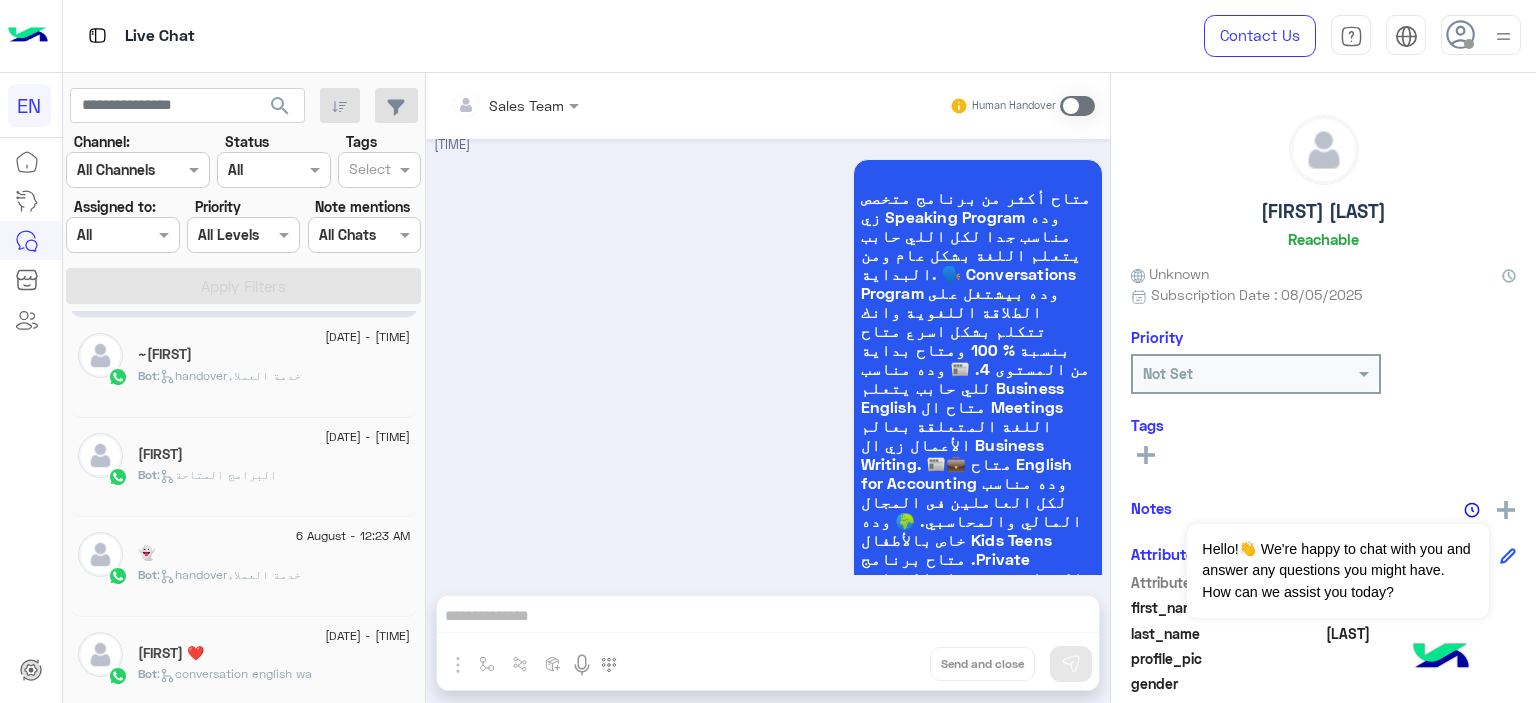 click on "Select All Chats" at bounding box center (364, 235) 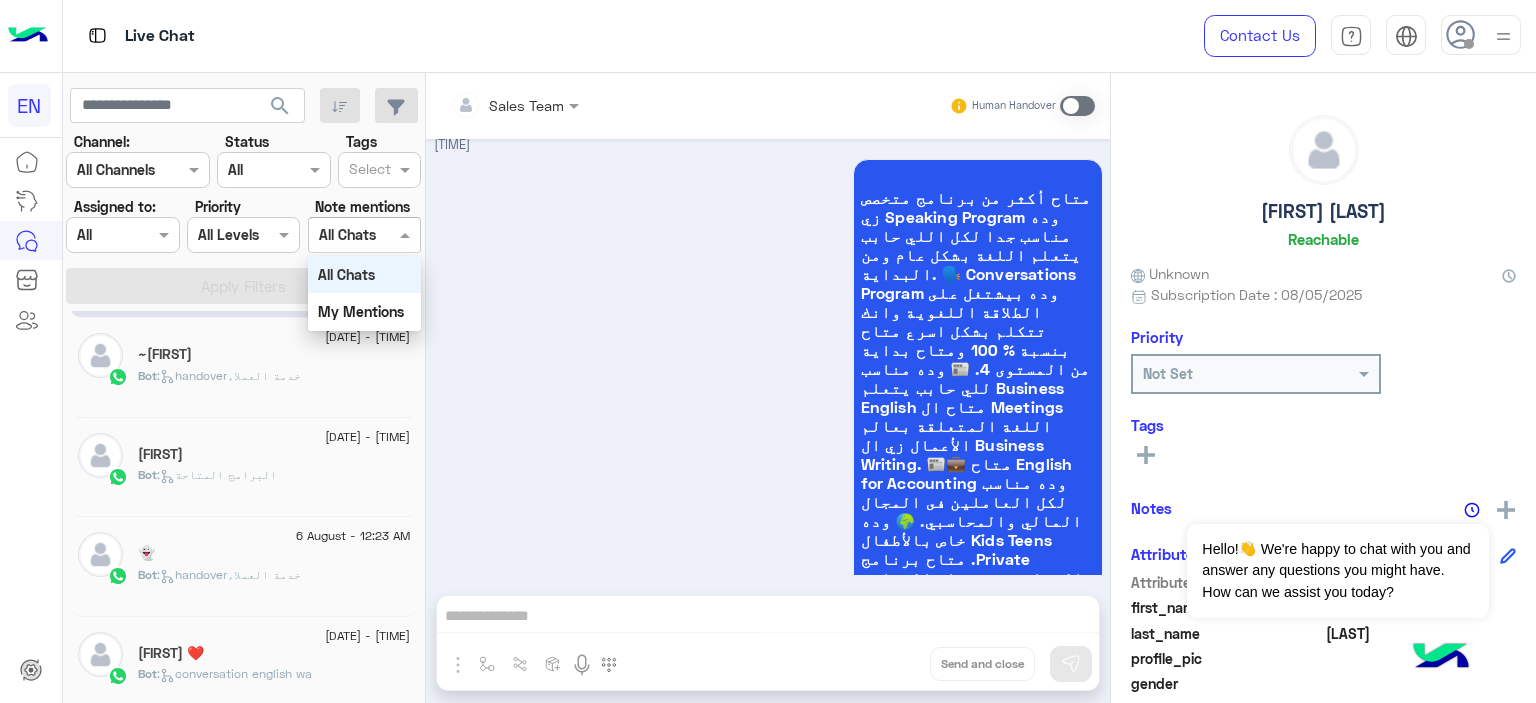 click on "All Chats" at bounding box center (346, 274) 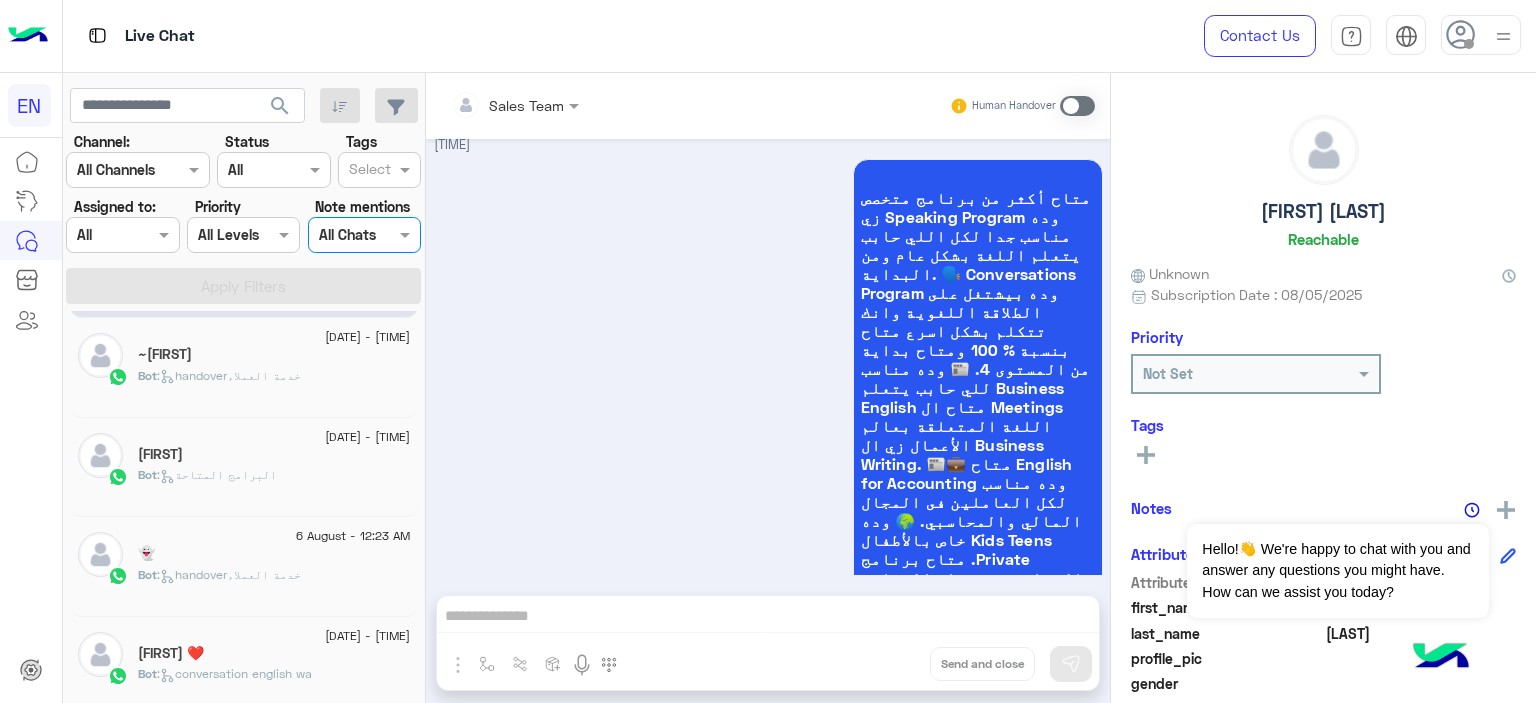 click on "Select" at bounding box center [379, 170] 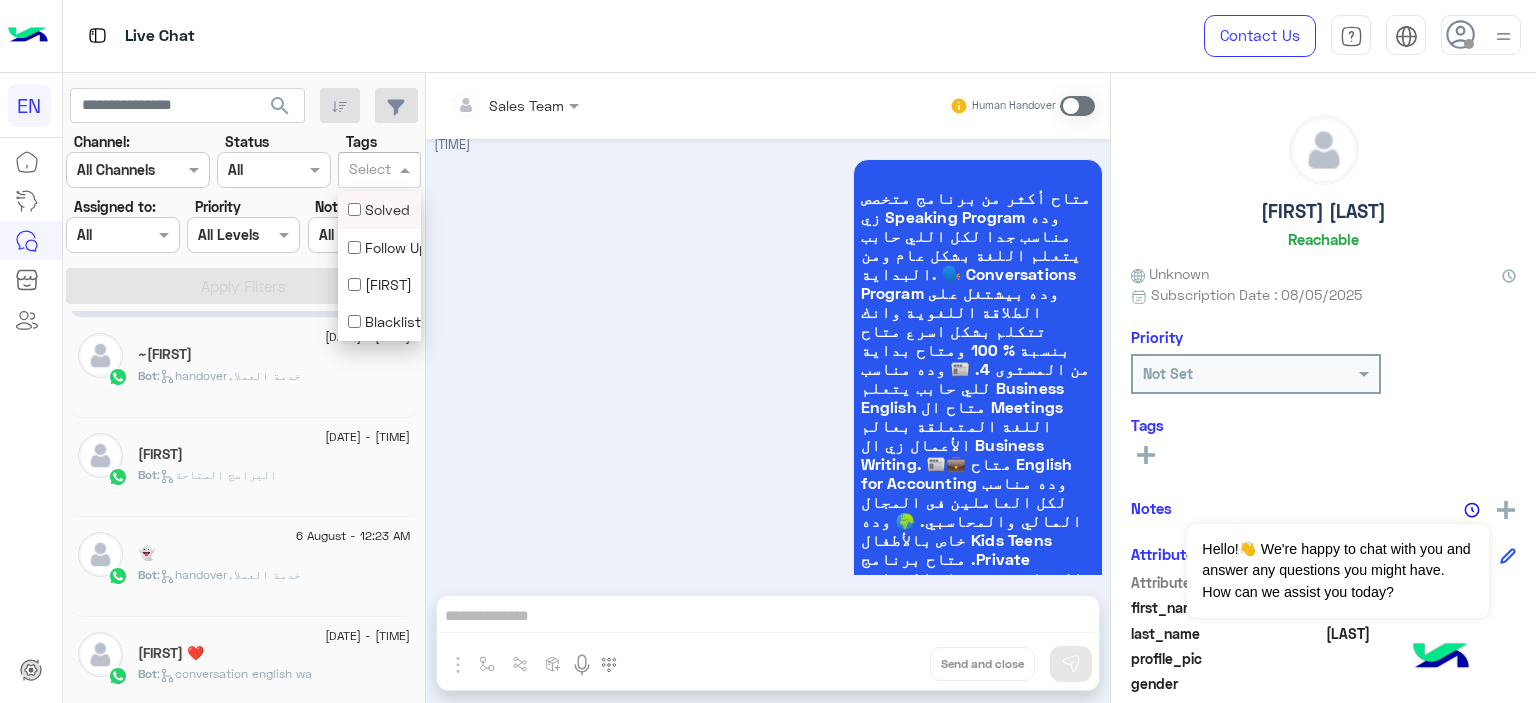 click at bounding box center (273, 169) 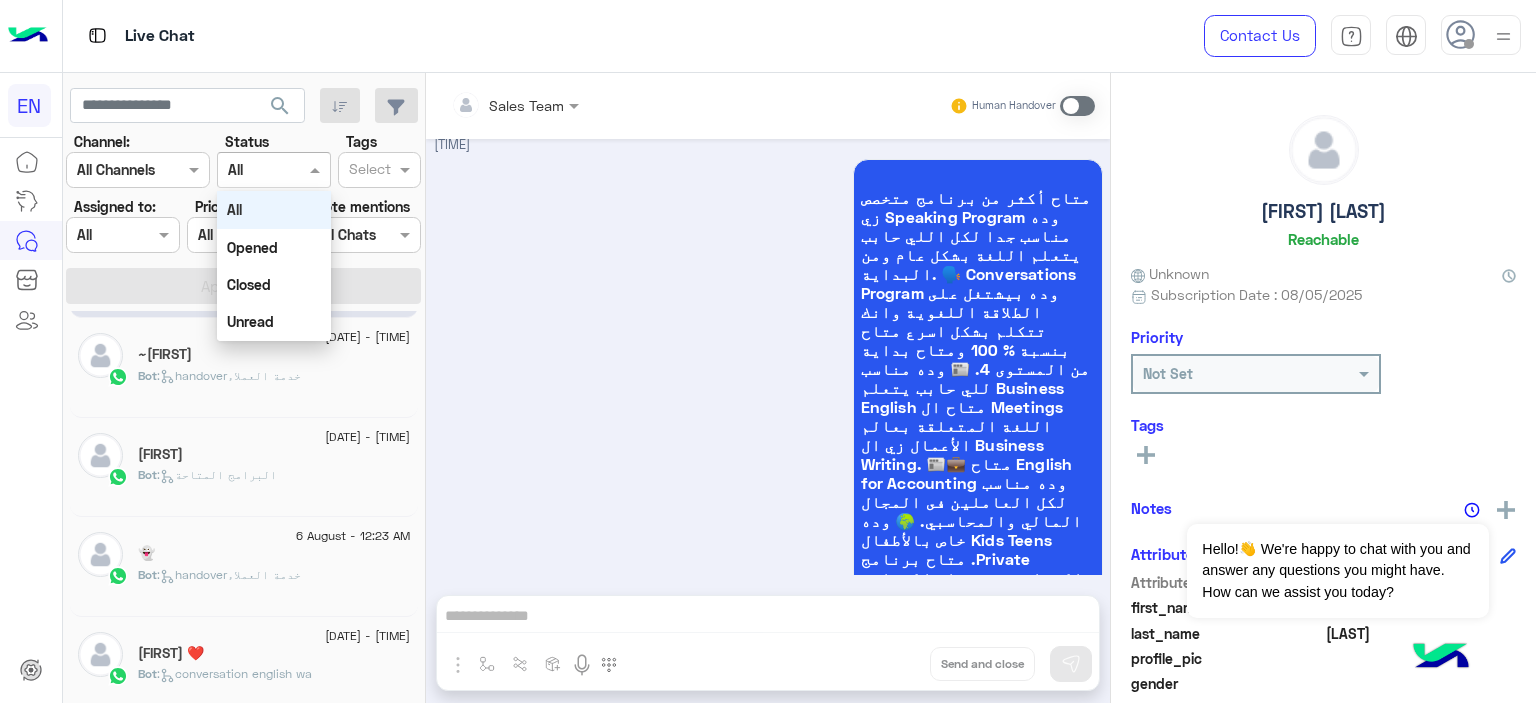 click at bounding box center [100, 235] 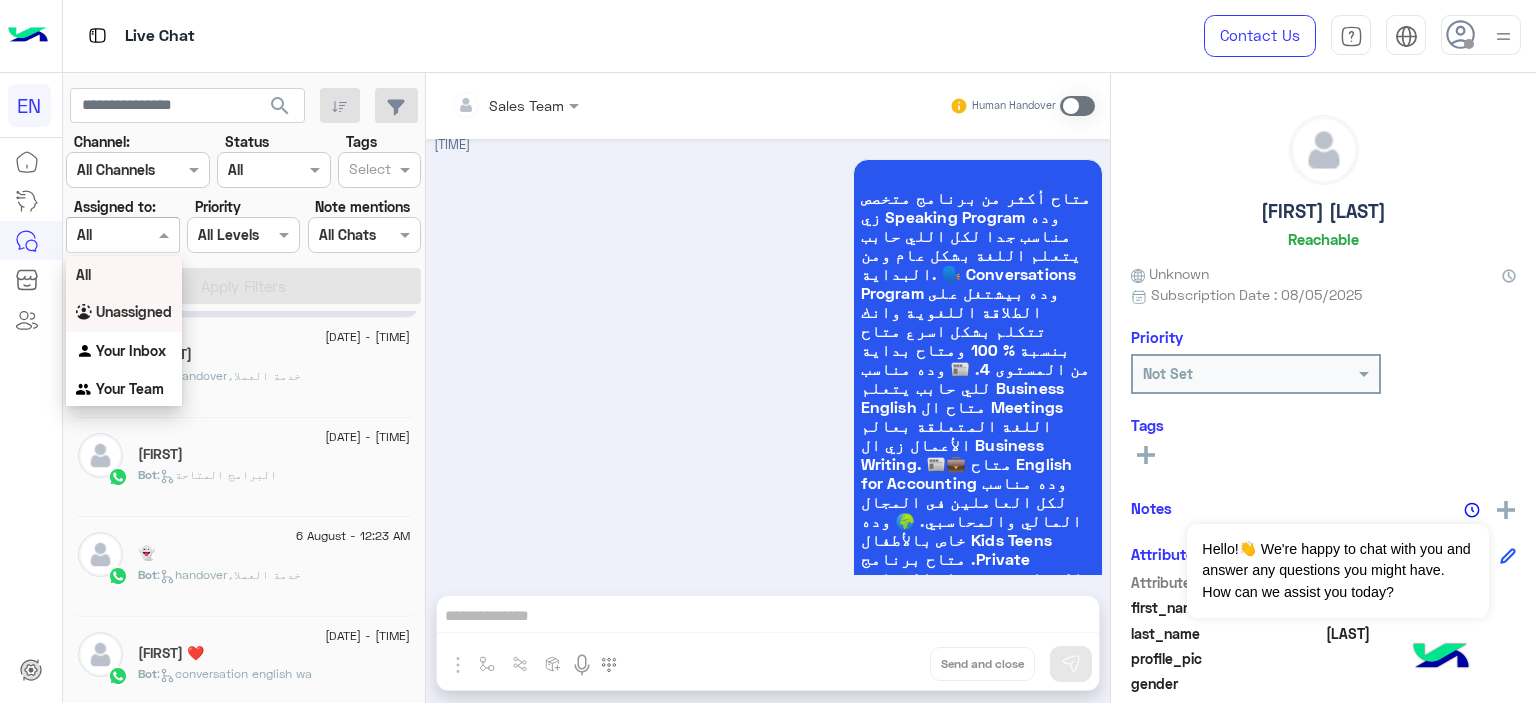 click on "Unassigned" at bounding box center (134, 311) 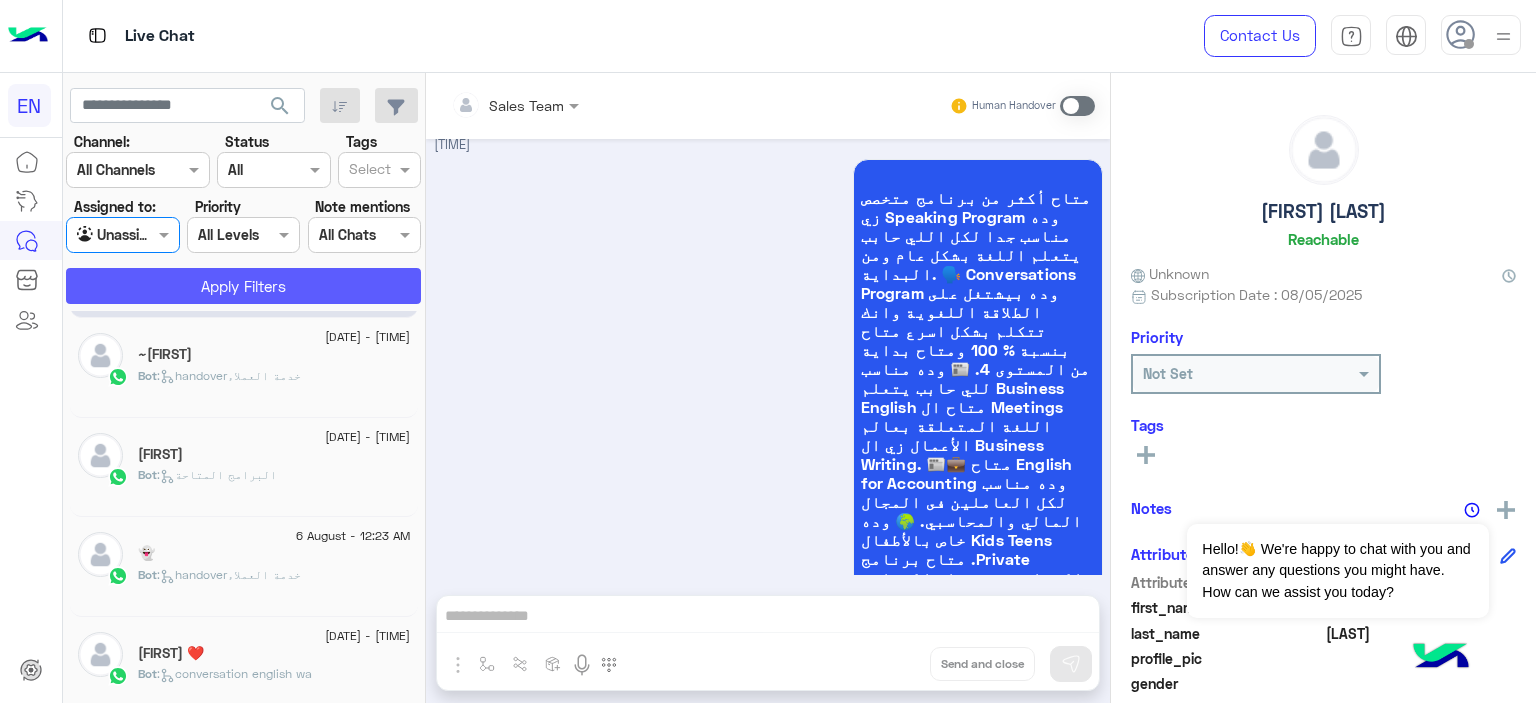 click on "Apply Filters" 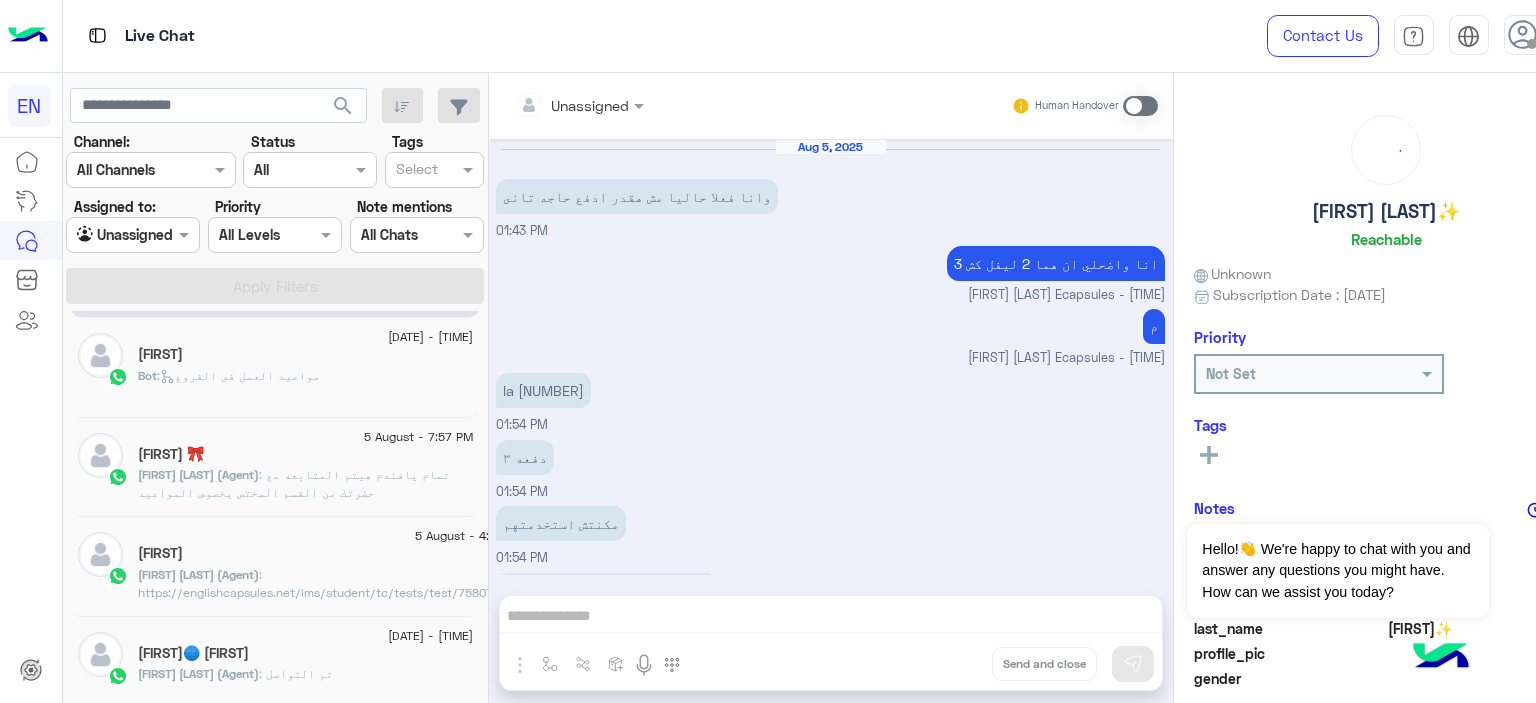 scroll, scrollTop: 964, scrollLeft: 0, axis: vertical 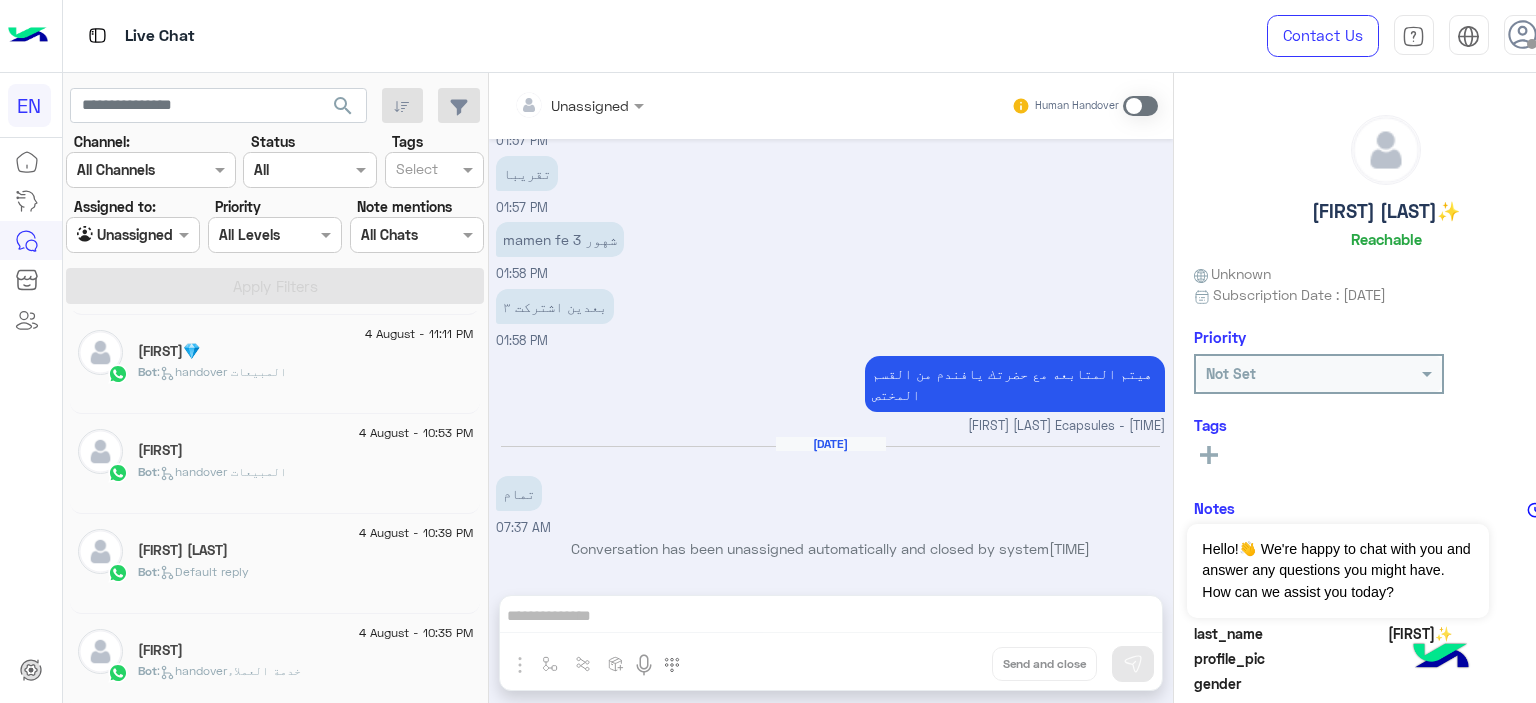 click on "Bot :   handover المبيعات" 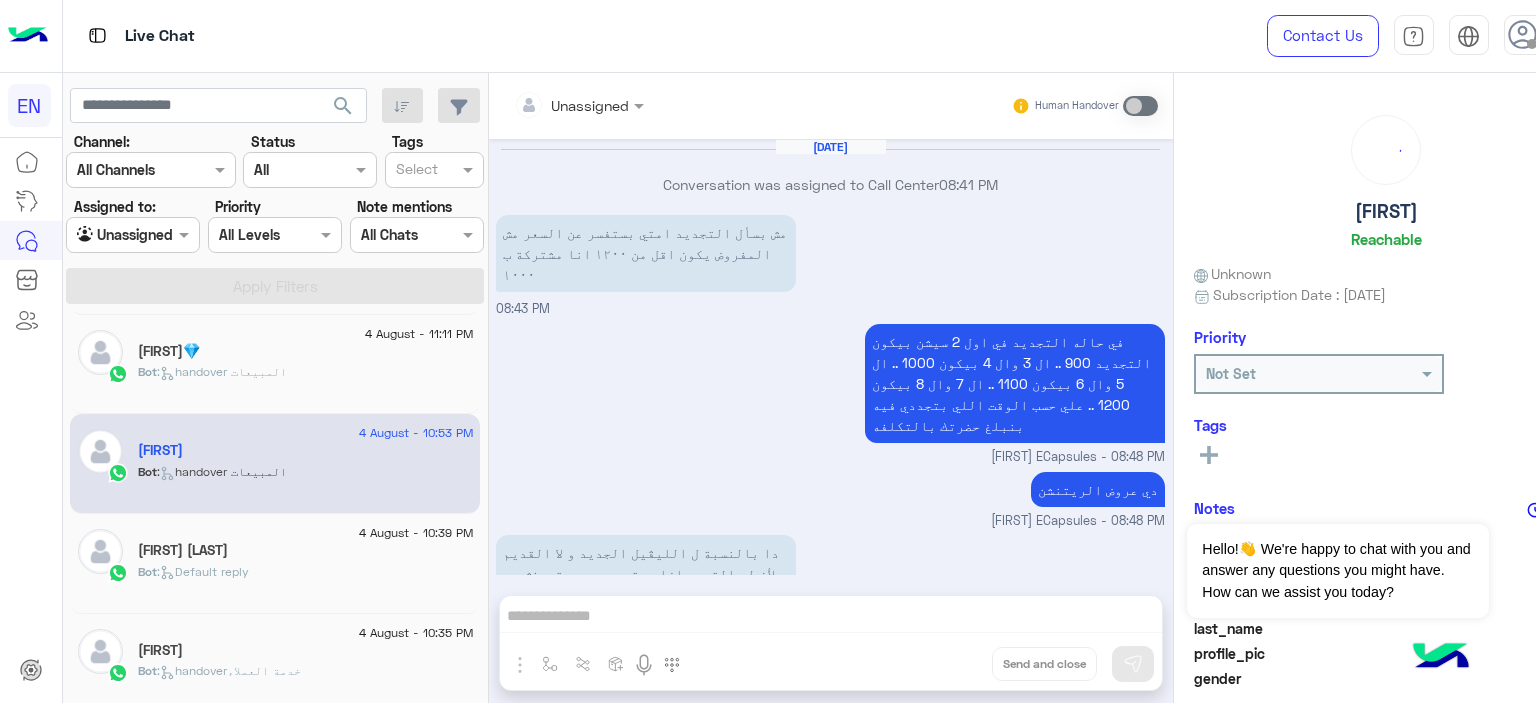 scroll, scrollTop: 1159, scrollLeft: 0, axis: vertical 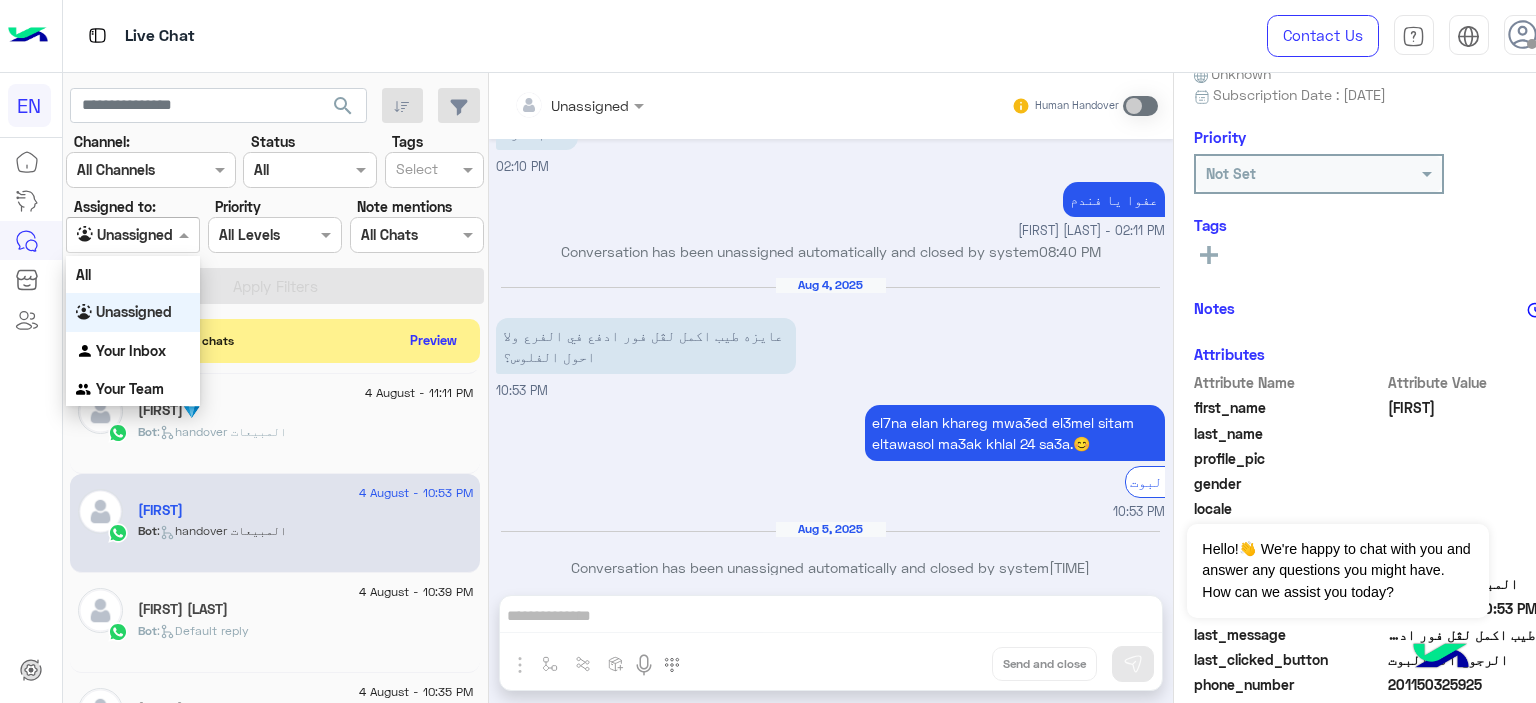 click at bounding box center (133, 234) 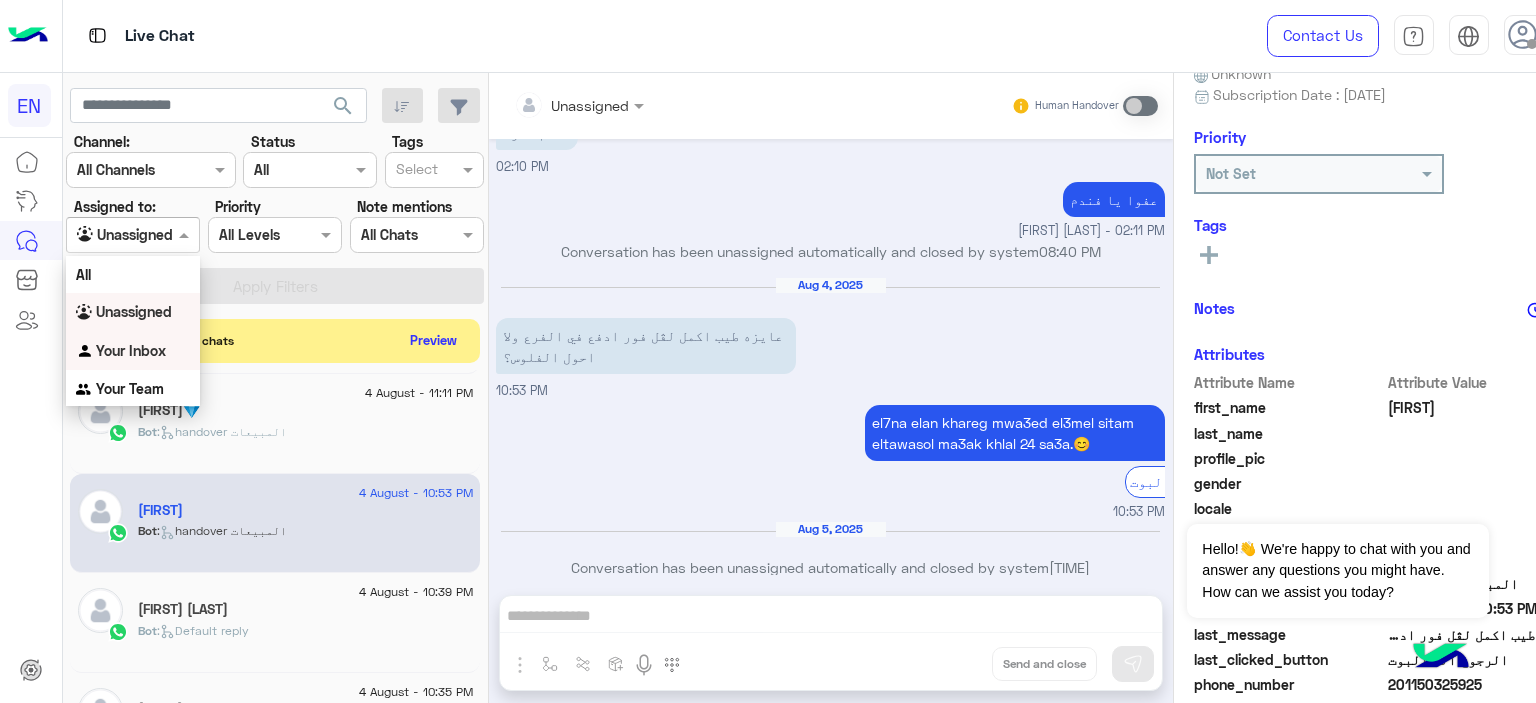click on "Your Inbox" at bounding box center (131, 350) 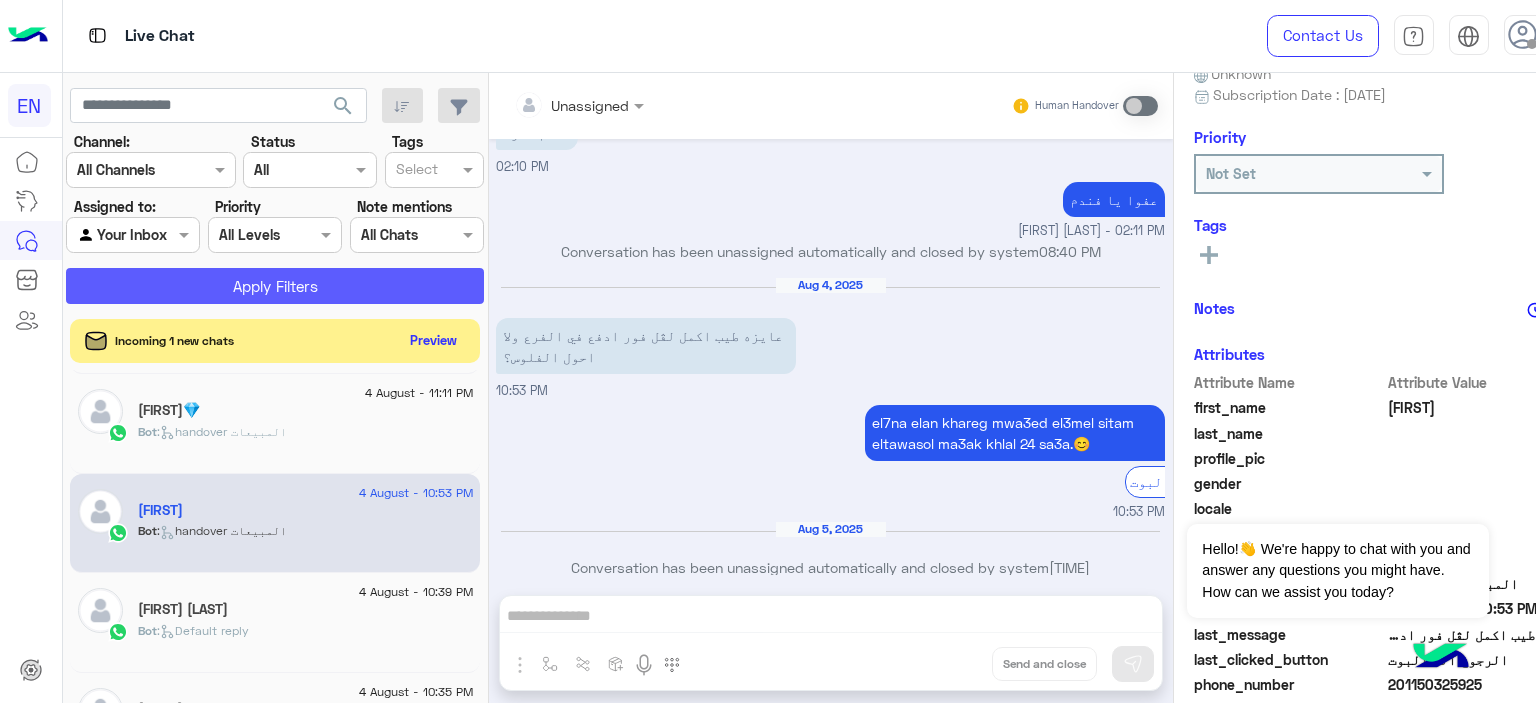 click on "Apply Filters" 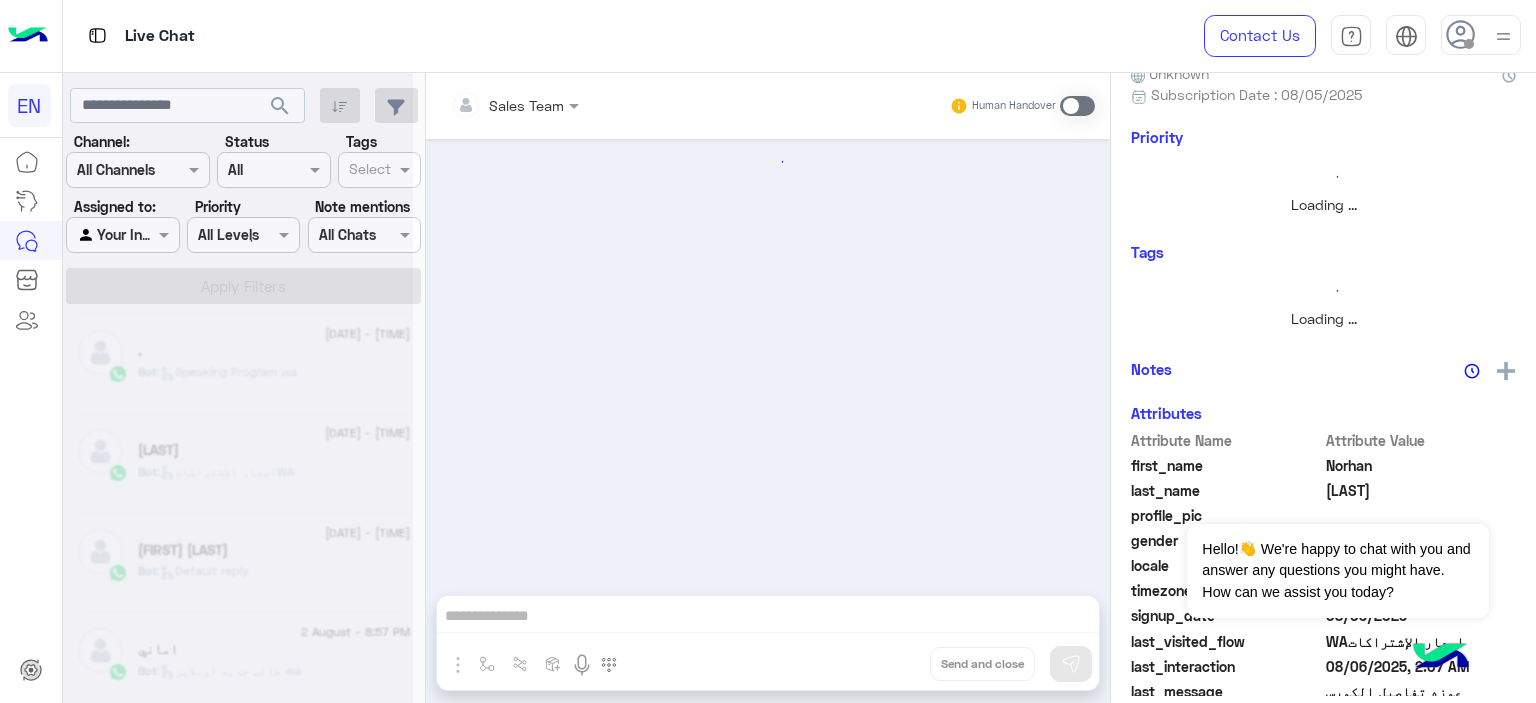 scroll, scrollTop: 0, scrollLeft: 0, axis: both 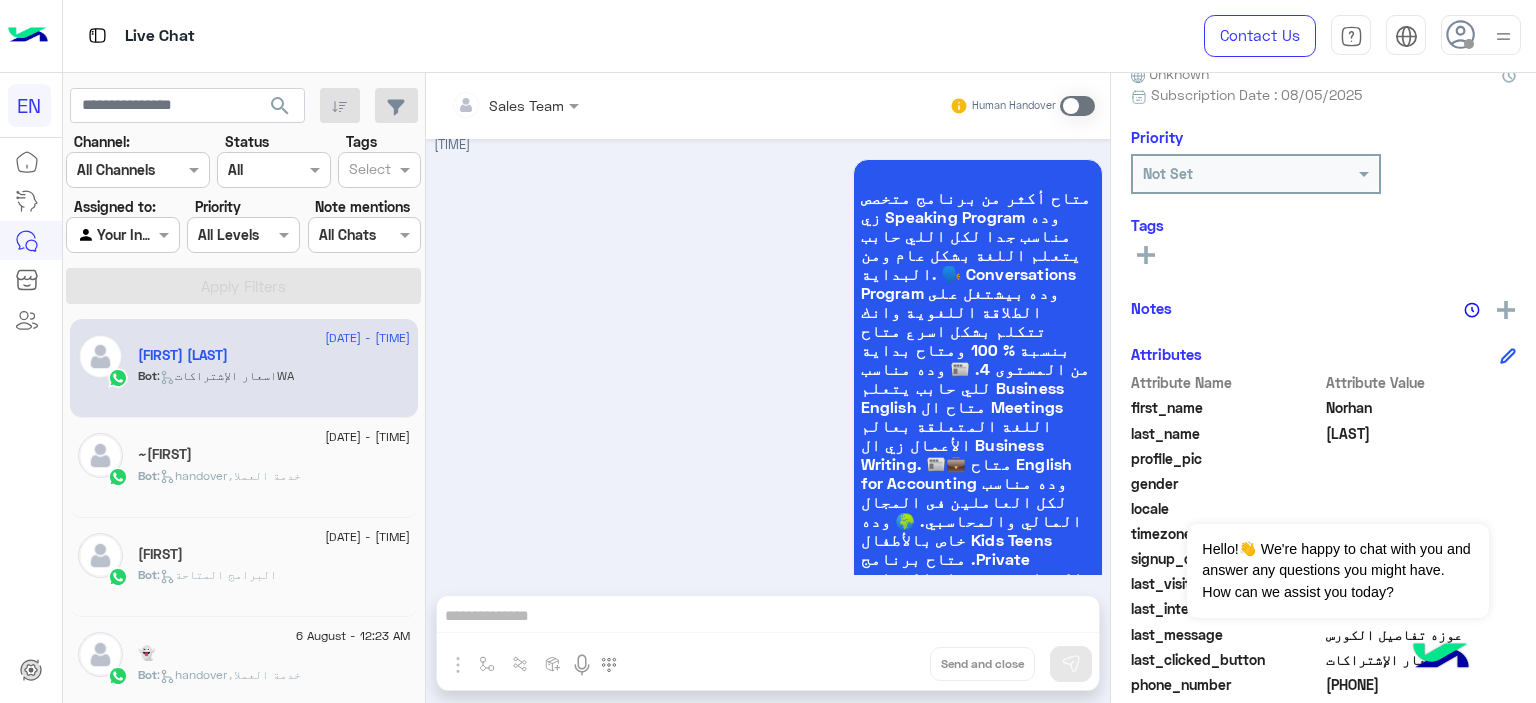 click on "متاح أكثر من برنامج متخصص زي Speaking Program وده مناسب جدا لكل اللي حابب يتعلم اللغة بشكل عام ومن البداية. 🗣️
Conversations Program وده بيشتغل على الطلاقة اللغوية وانك تتكلم بشكل اسرع متاح بنسبة % 100 ومتاح بداية من المستوى 4. 📰
وده مناسب للي حابب يتعلم Business English متاح ال Meetings اللغة المتعلقة بعالم الأعمال زي ال Business Writing. 📰💼
متاح English for Accounting وده مناسب لكل العاملين فى المجال المالي والمحاسبي. 🌍
وده خاص بالأطفال Kids Teens متاح برنامج .Private والمراهقين ومتاح الدراسة في مجموعات و Private. 👦‍🎓 اختر من برامجنا التعليمية    02:07 AM" at bounding box center (768, 415) 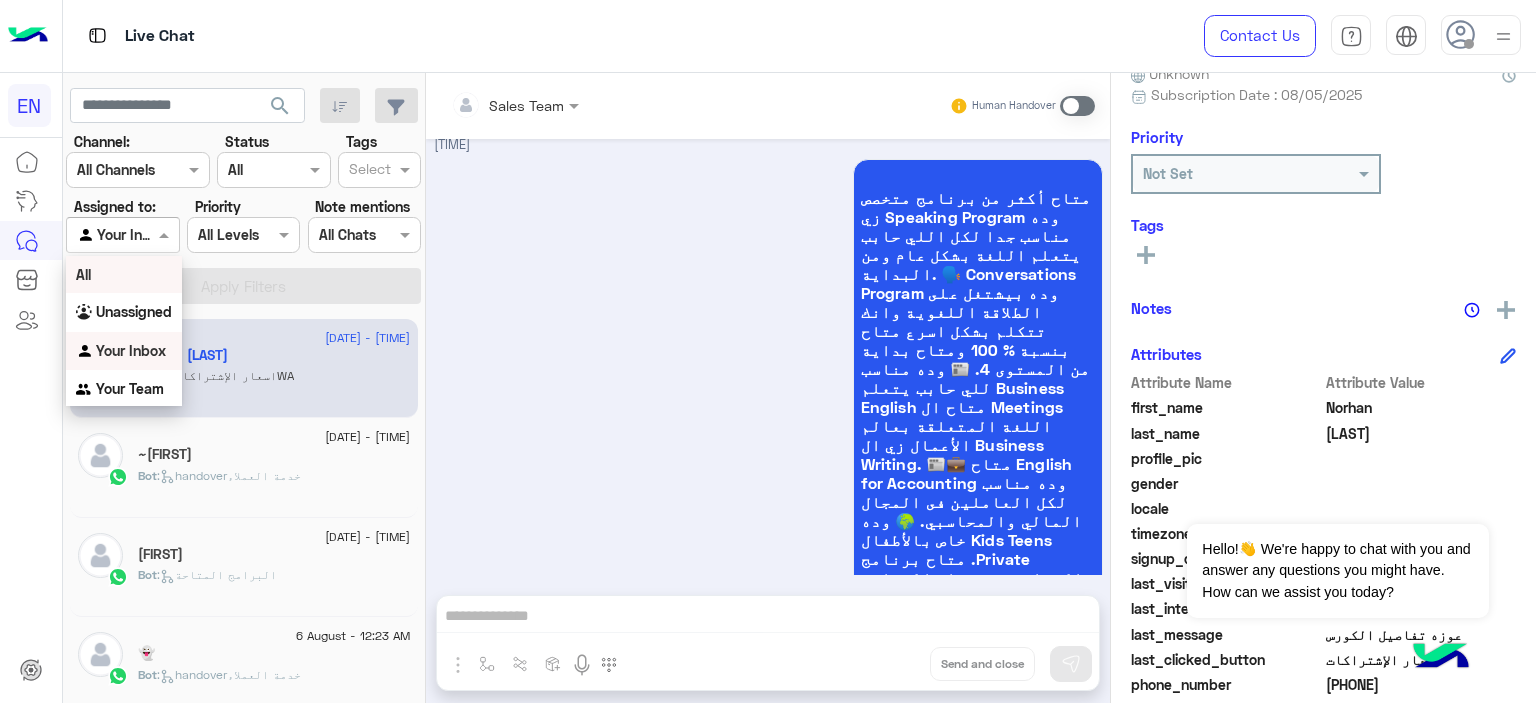 click on "All" at bounding box center (124, 274) 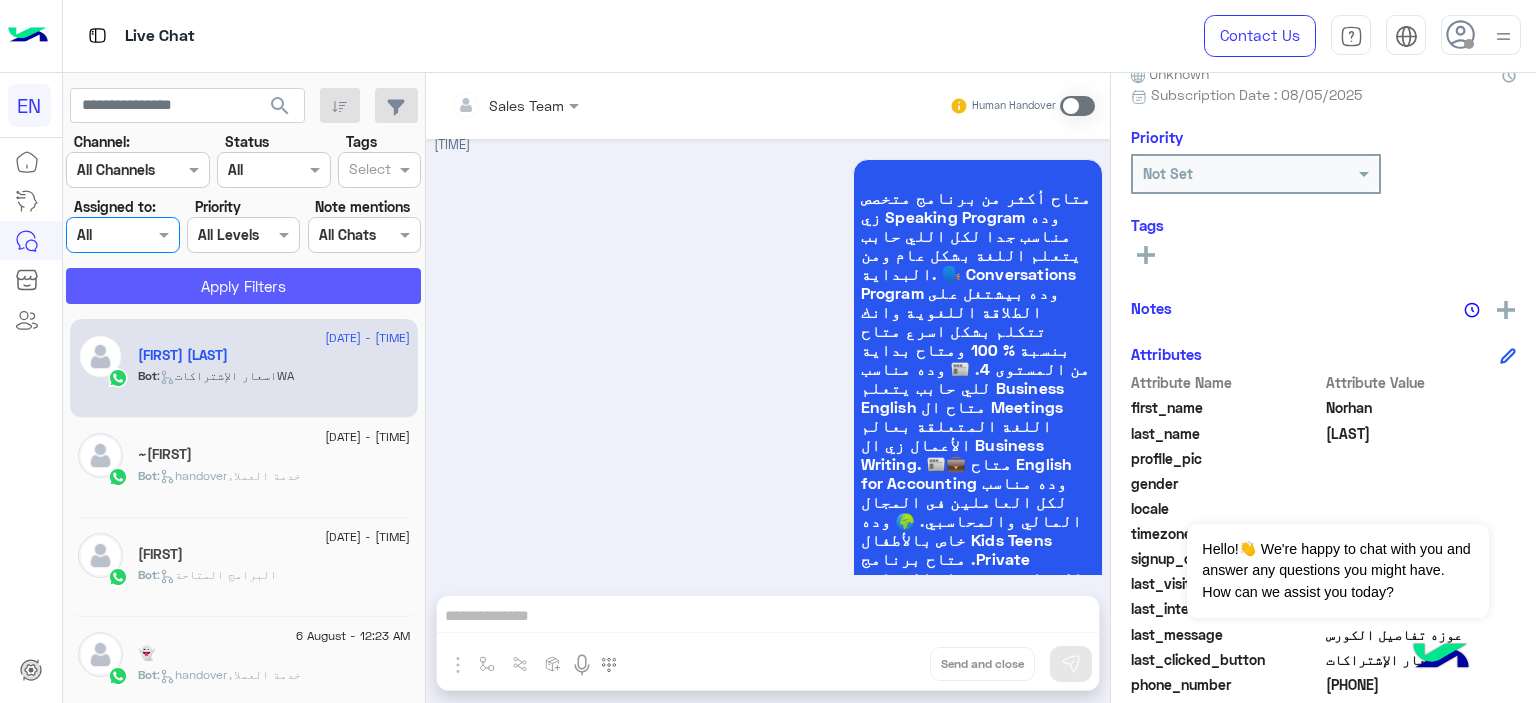 click on "Apply Filters" 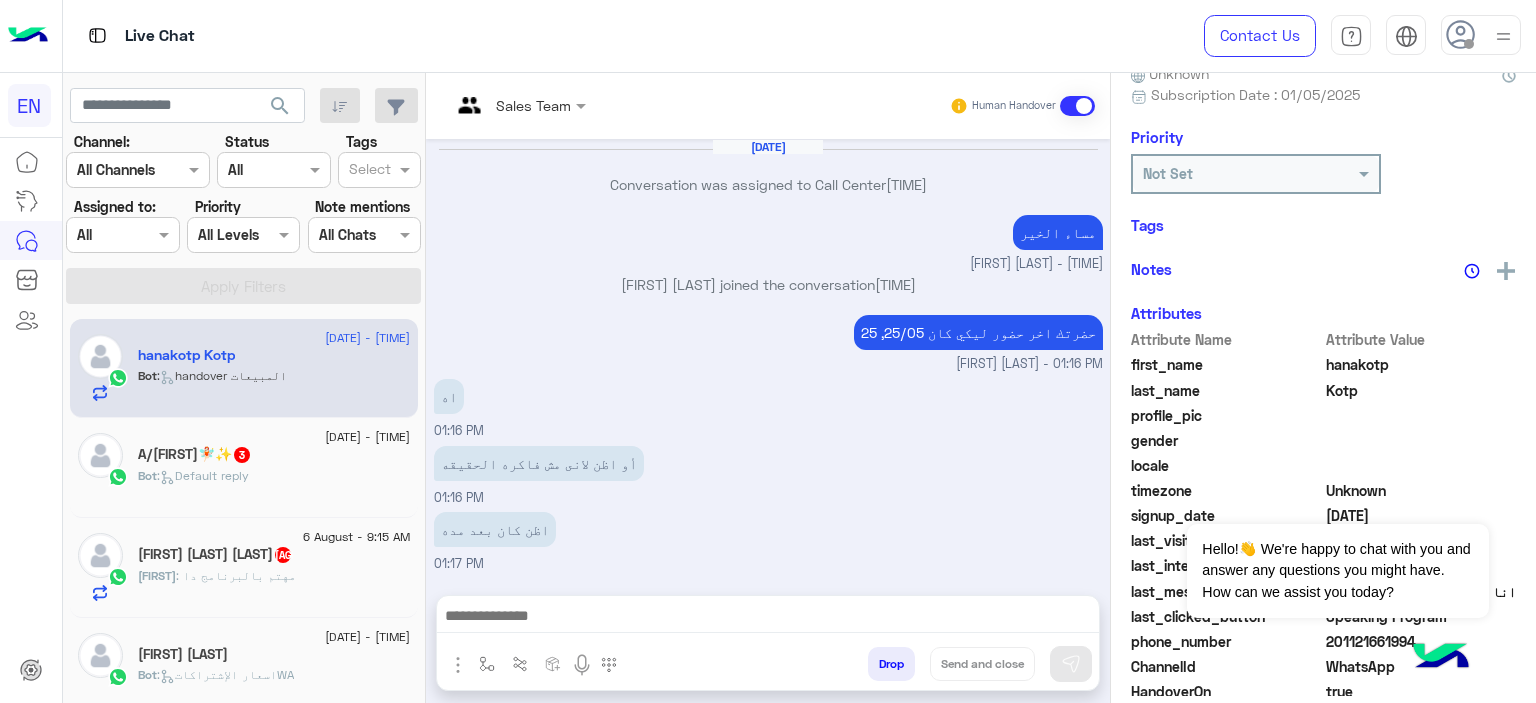 scroll, scrollTop: 1032, scrollLeft: 0, axis: vertical 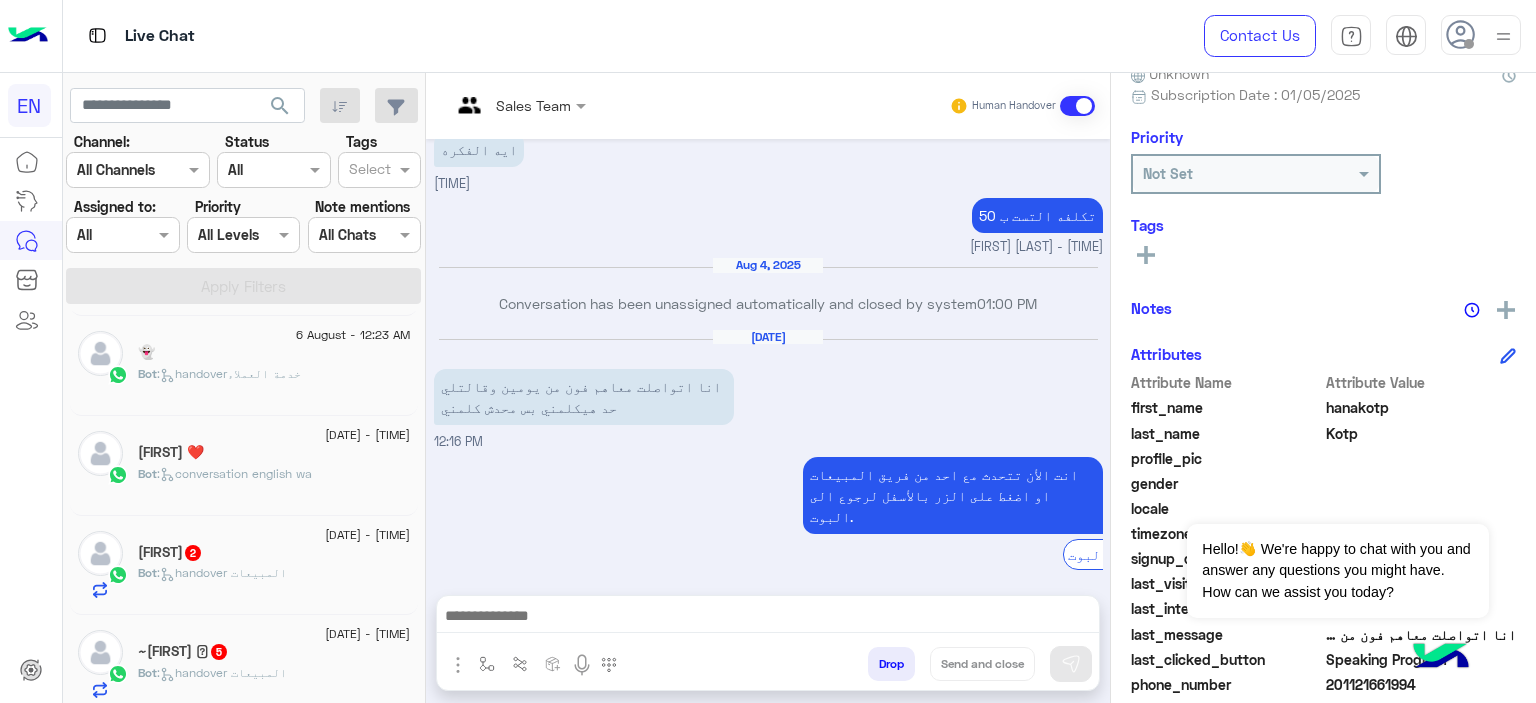 click on ":   handoverخدمة العملاء" 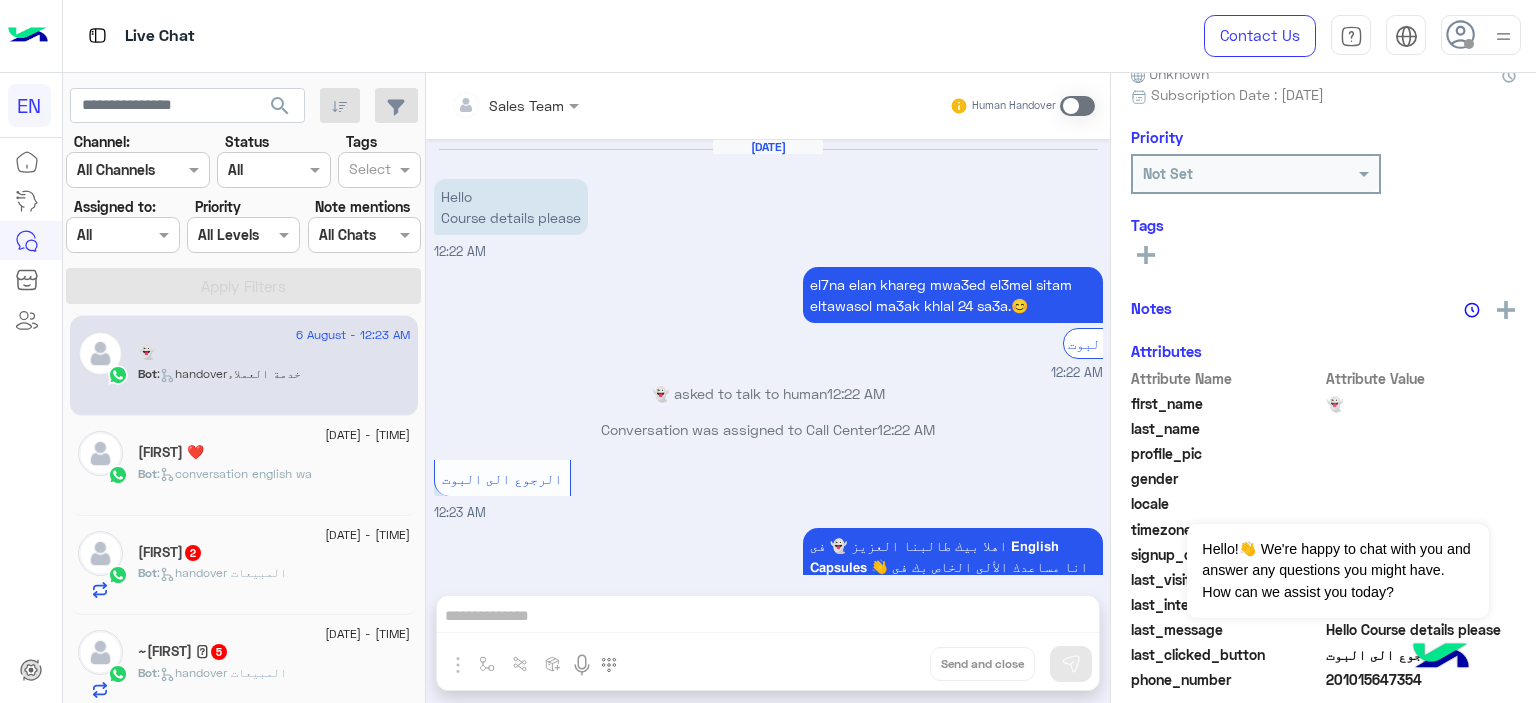 scroll, scrollTop: 188, scrollLeft: 0, axis: vertical 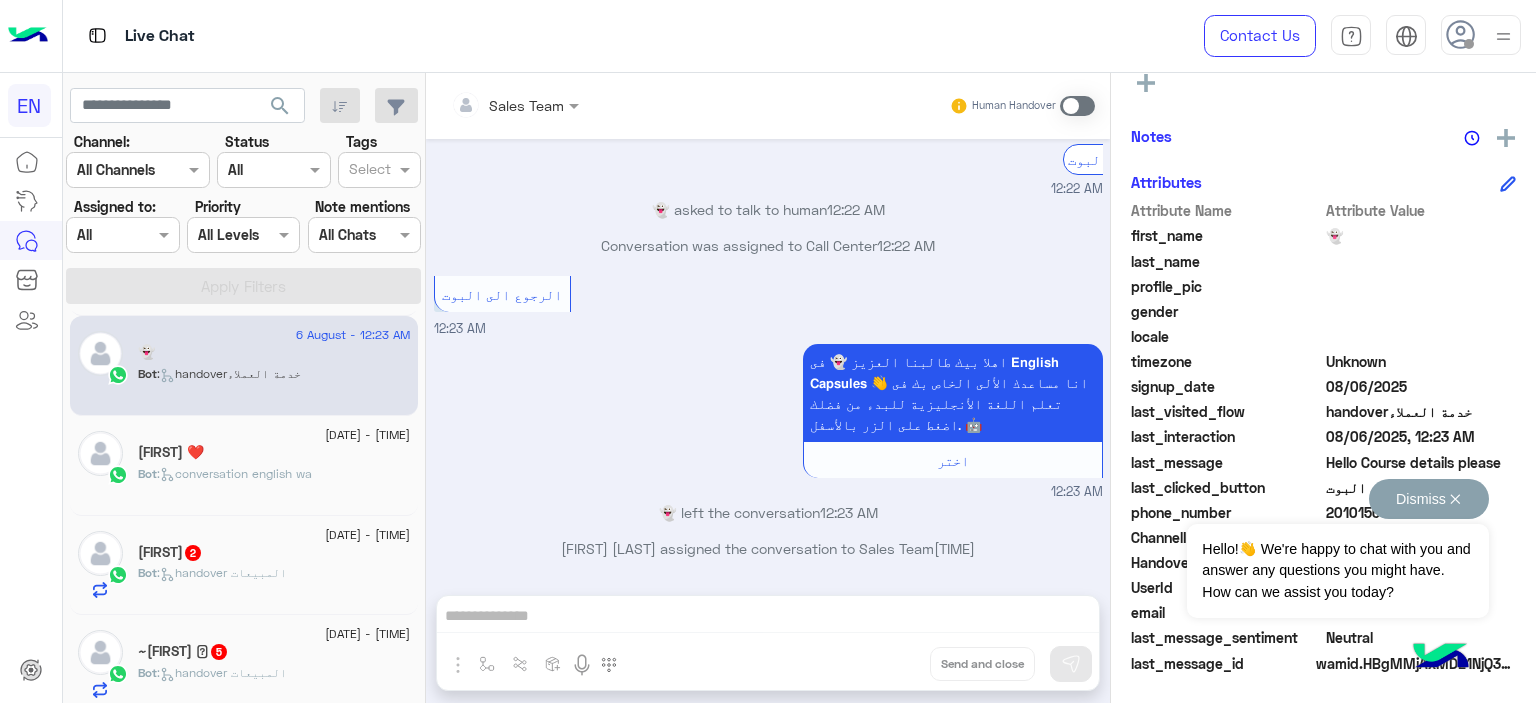 click on "Dismiss ✕" at bounding box center (1429, 499) 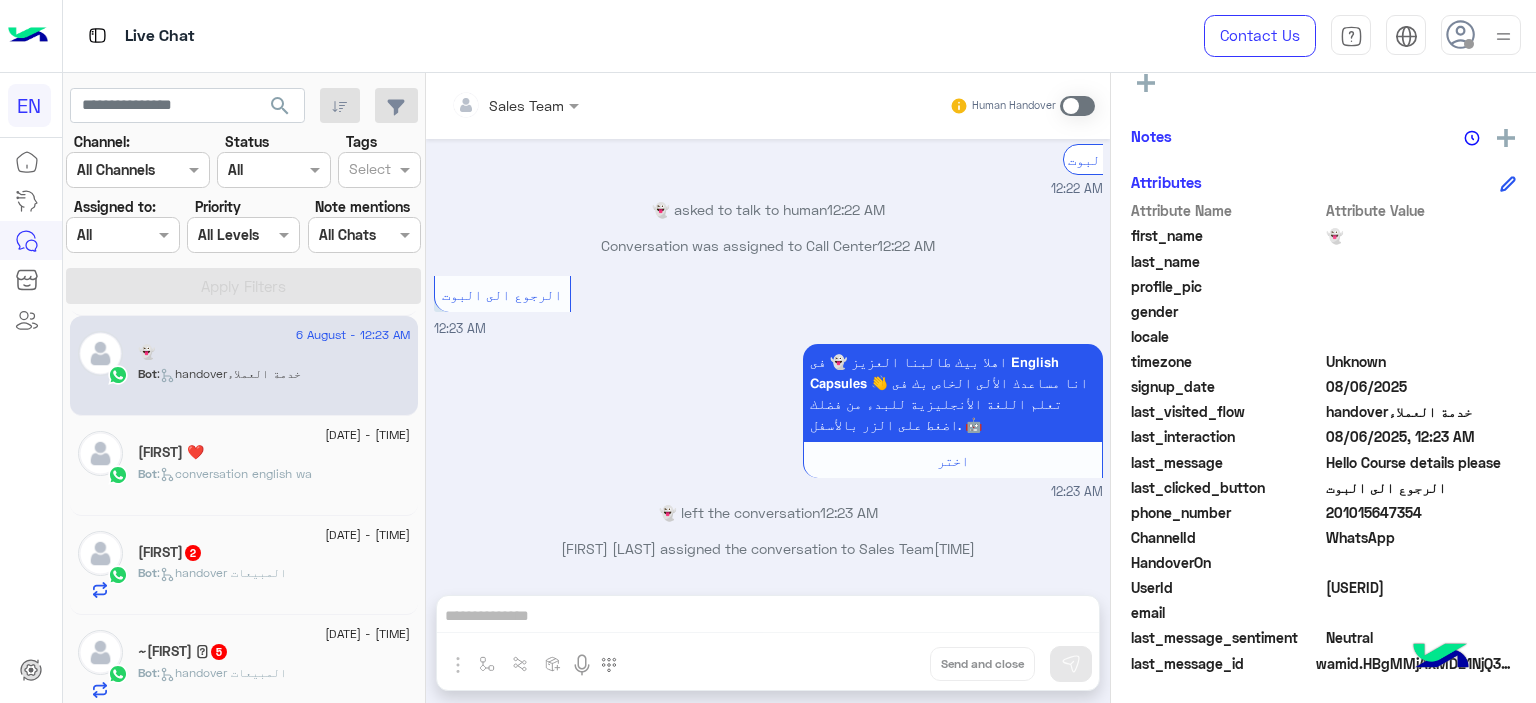 click on "201015647354" 